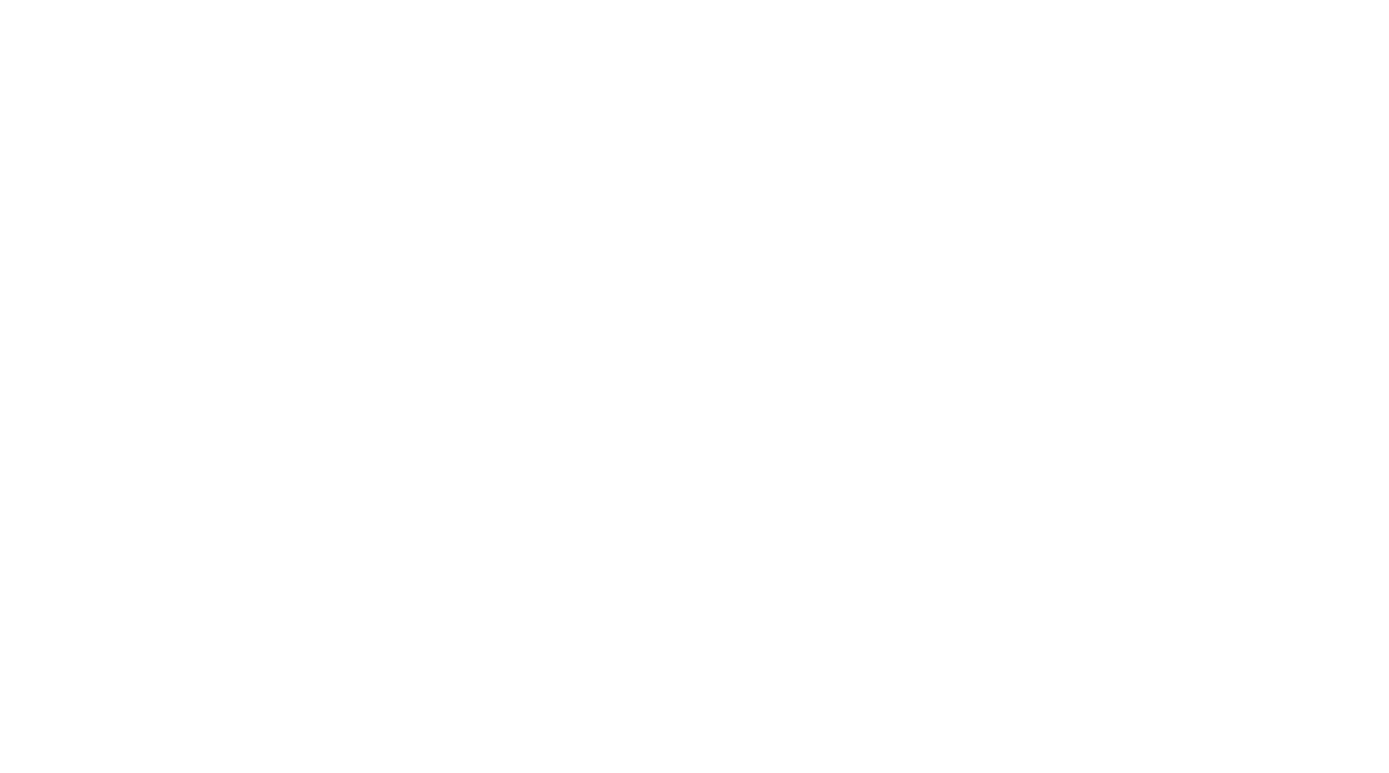 scroll, scrollTop: 0, scrollLeft: 0, axis: both 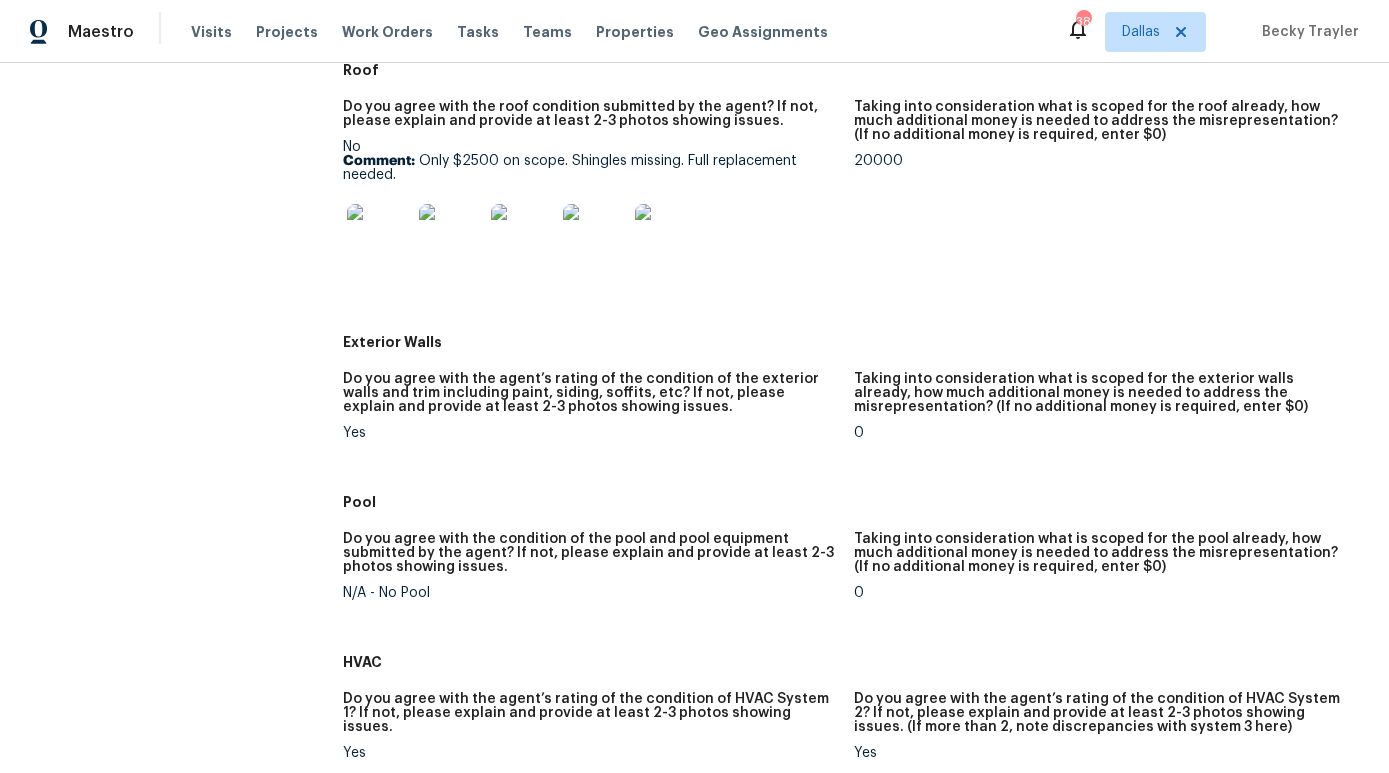 click at bounding box center [379, 236] 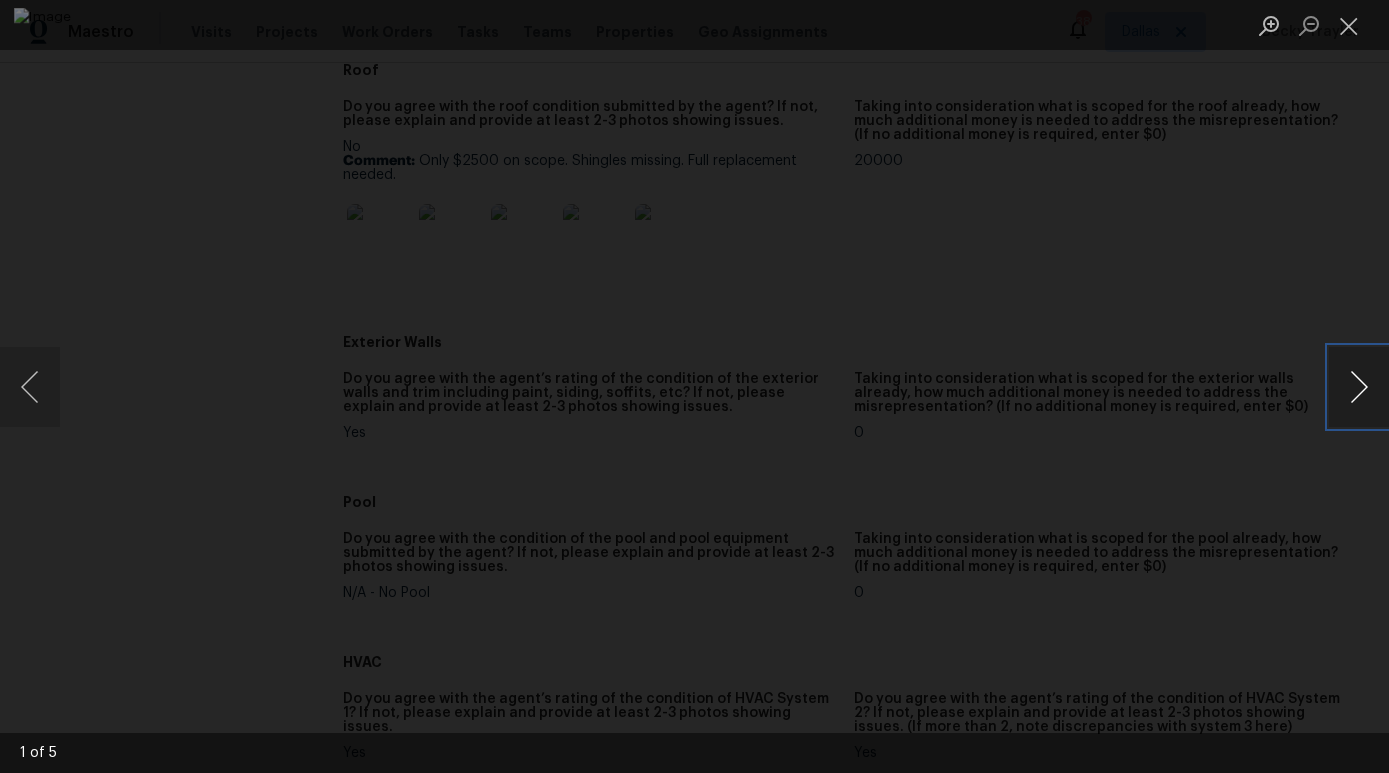 click at bounding box center [1359, 387] 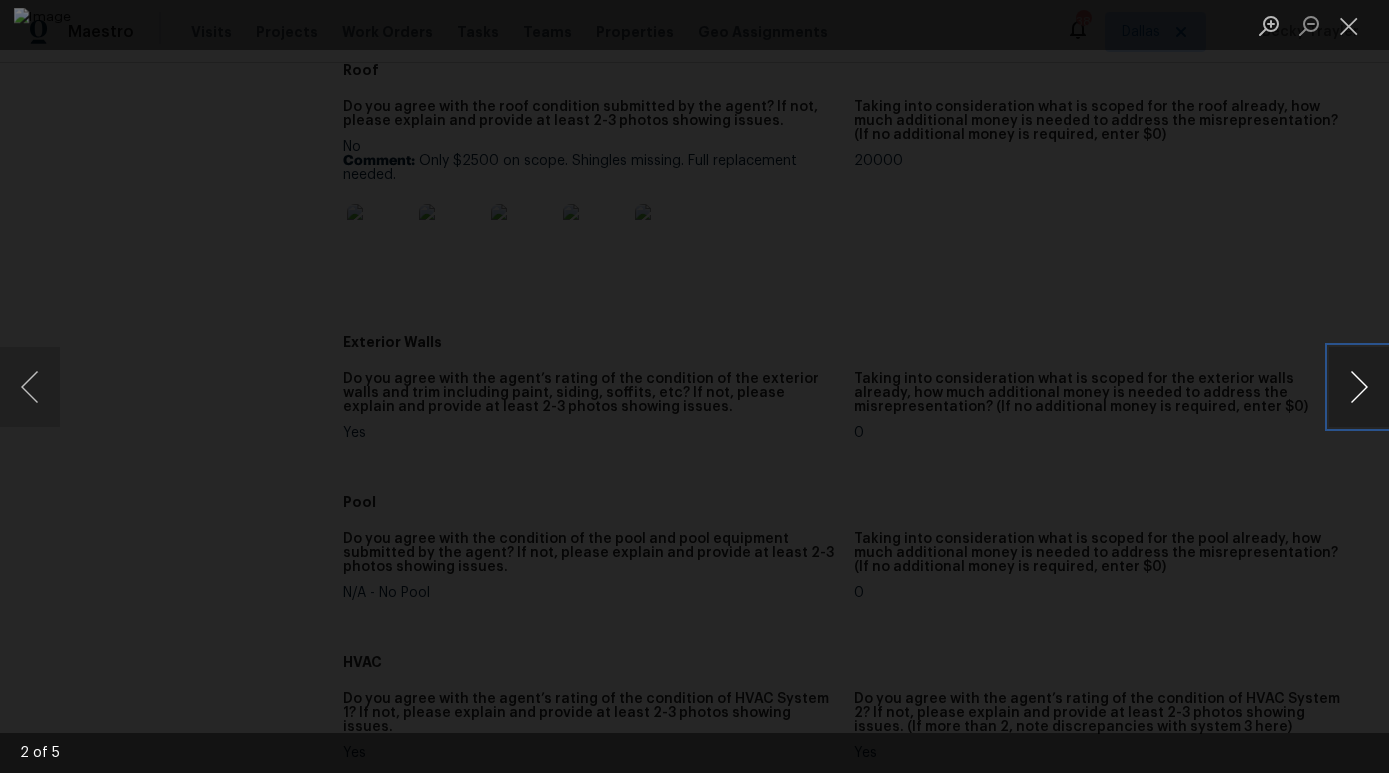 click at bounding box center (1359, 387) 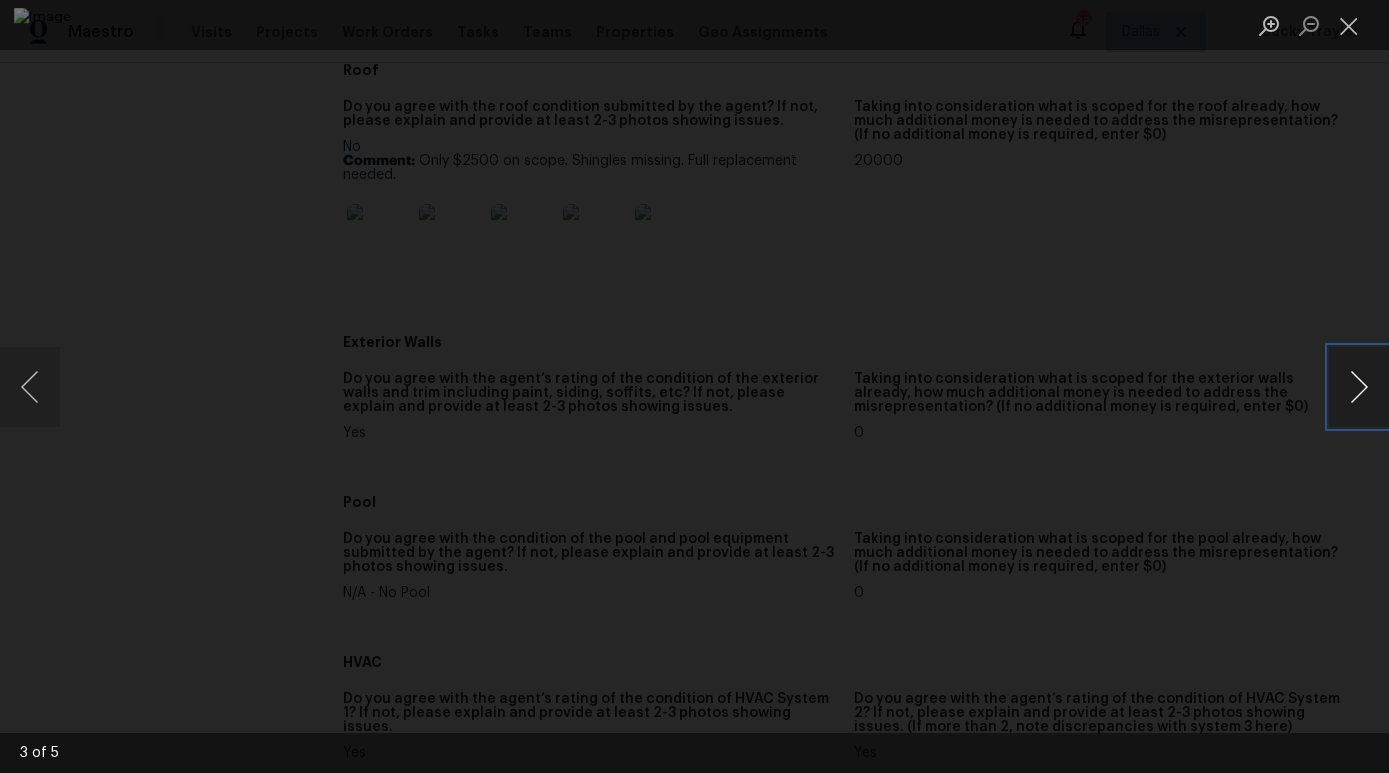 click at bounding box center [1359, 387] 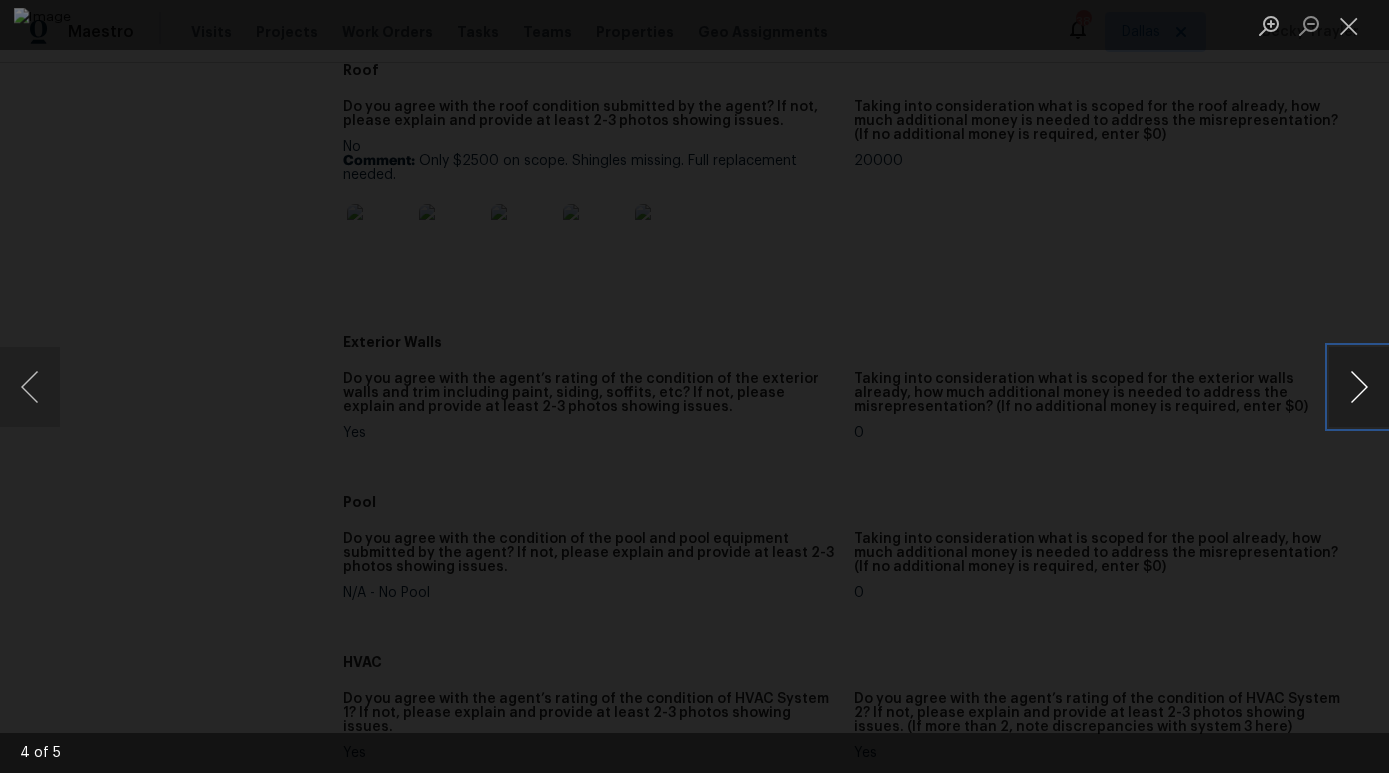 click at bounding box center (1359, 387) 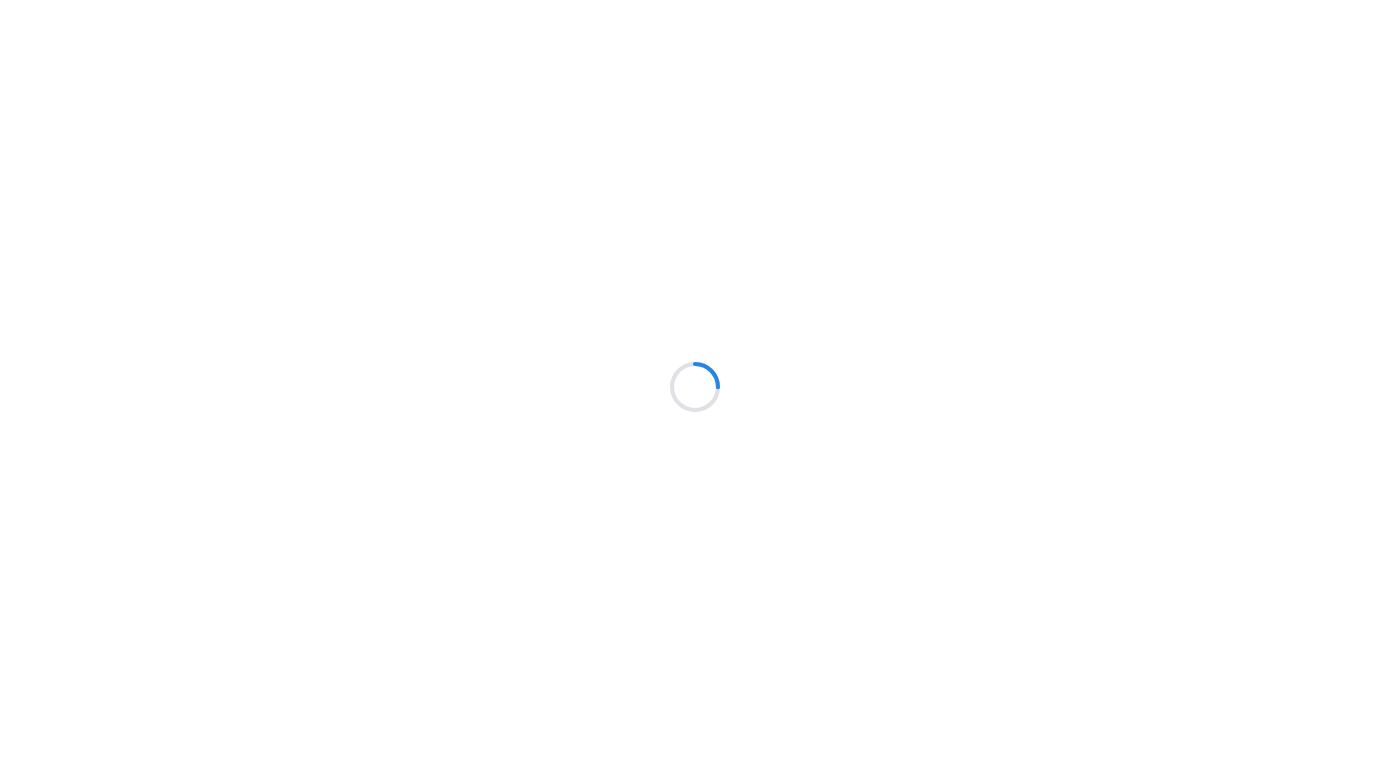 scroll, scrollTop: 0, scrollLeft: 0, axis: both 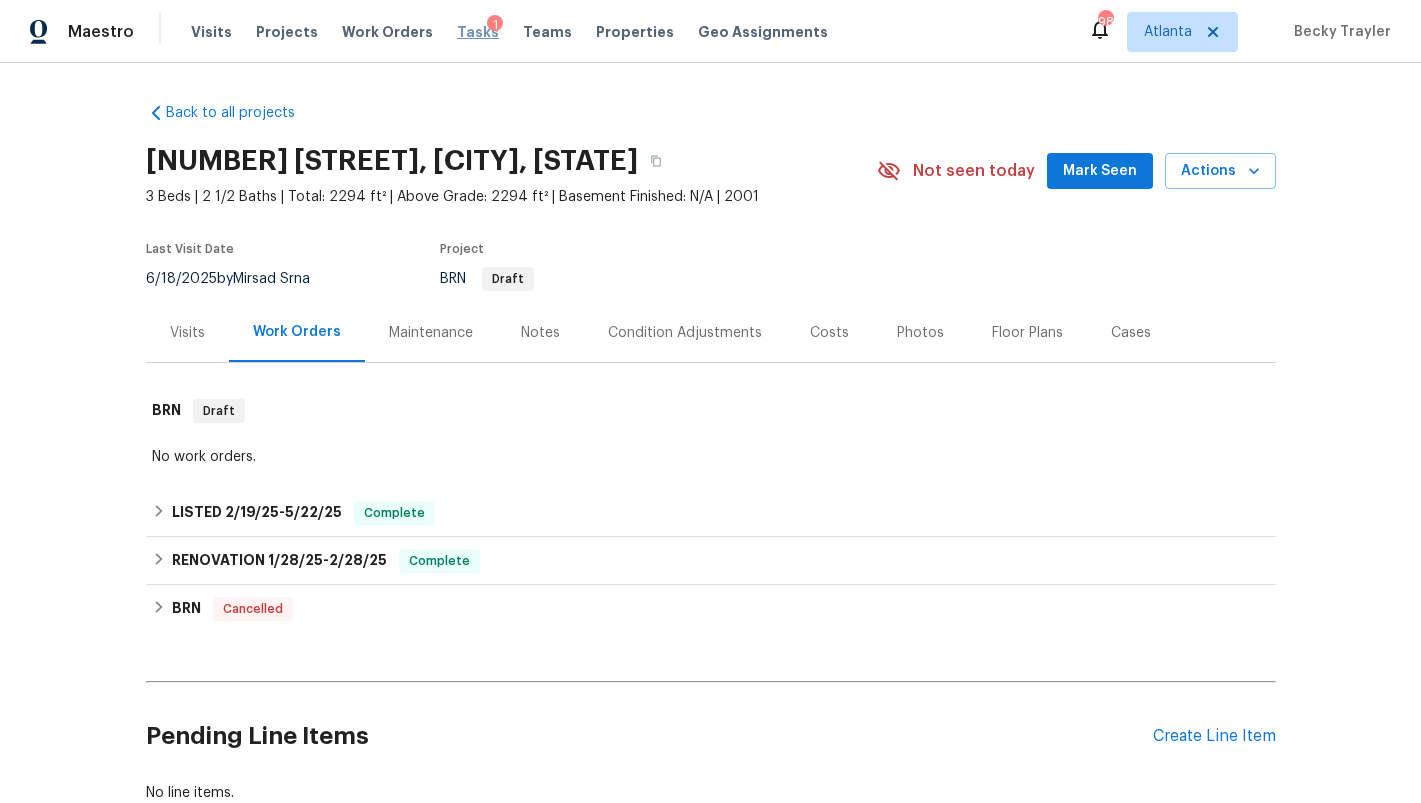 click on "Tasks" at bounding box center [478, 32] 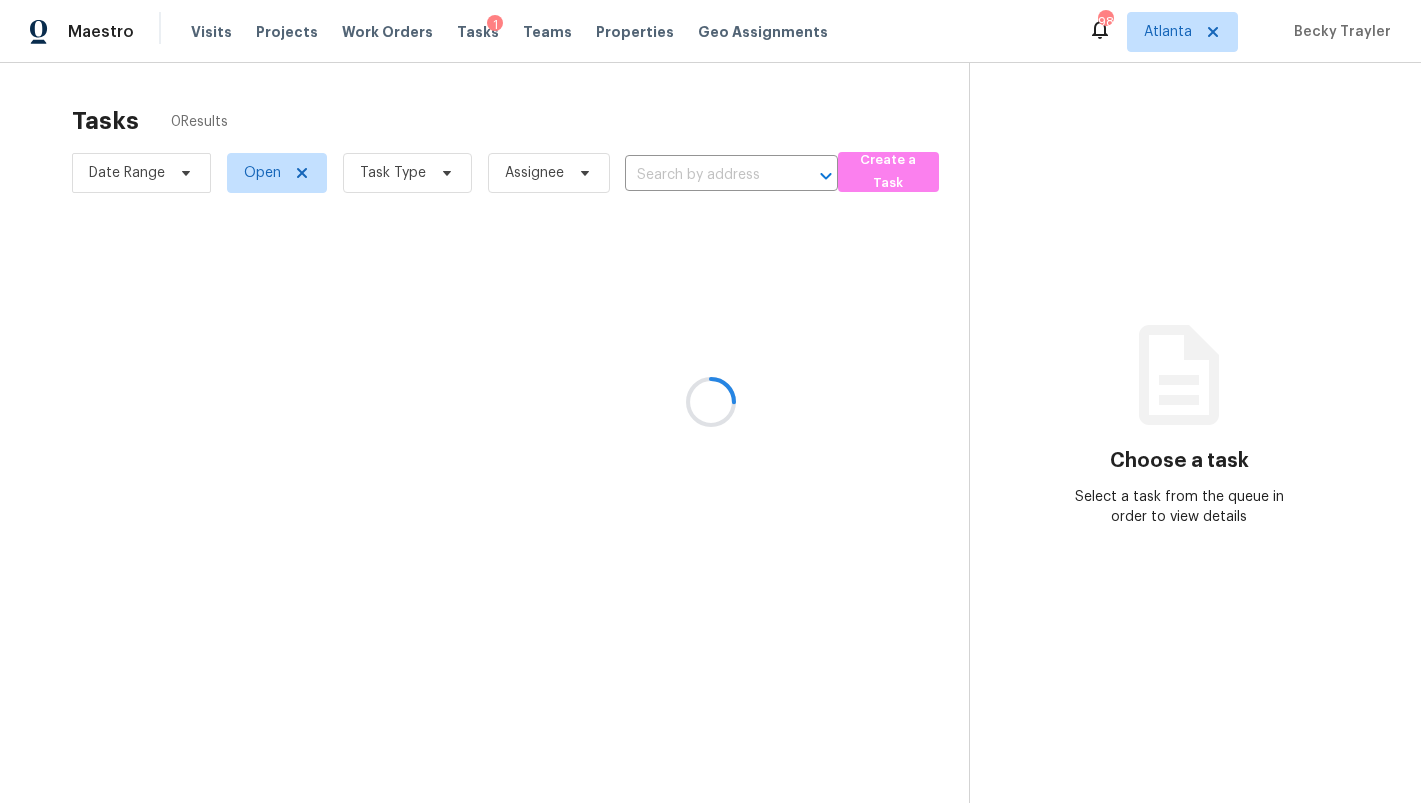 click at bounding box center (710, 401) 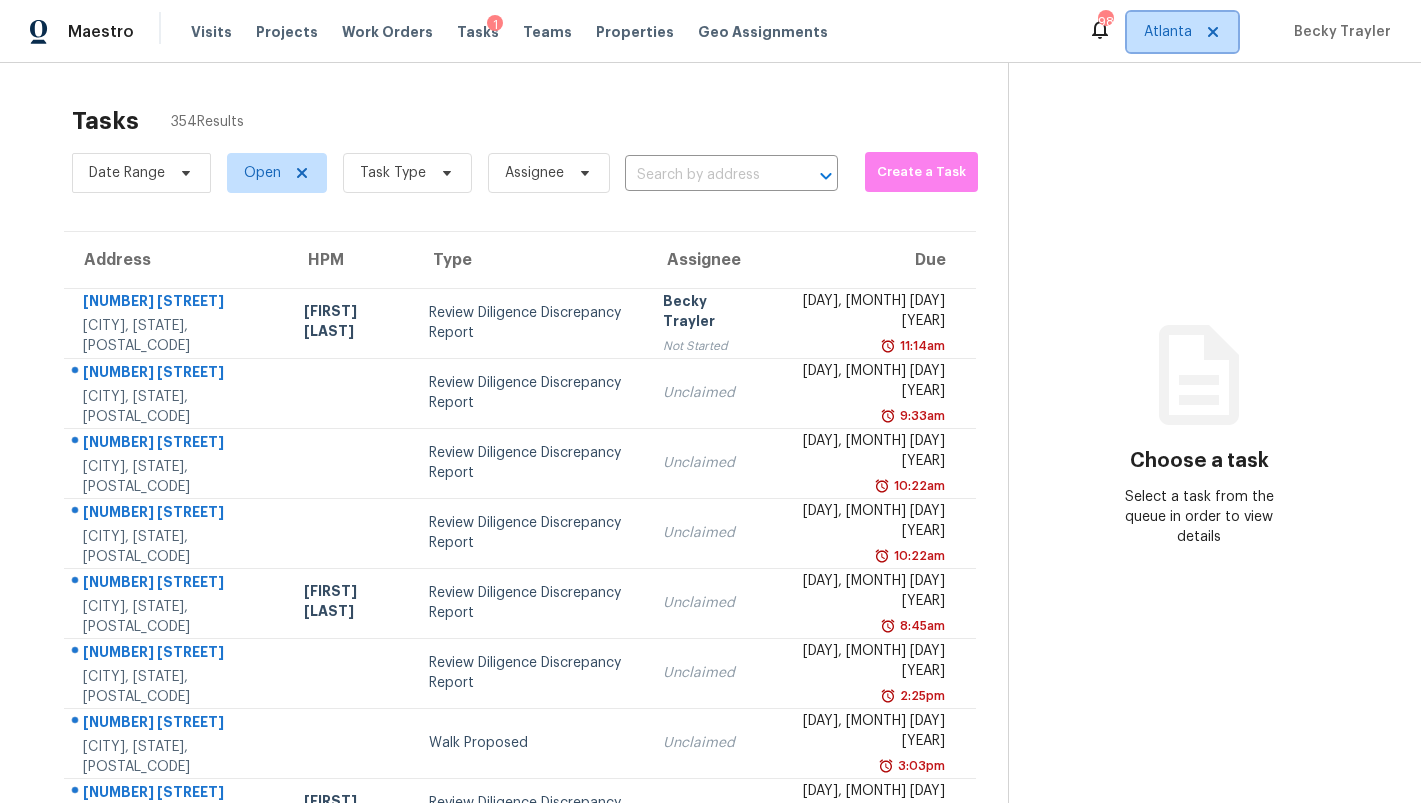 click on "Atlanta" at bounding box center [1168, 32] 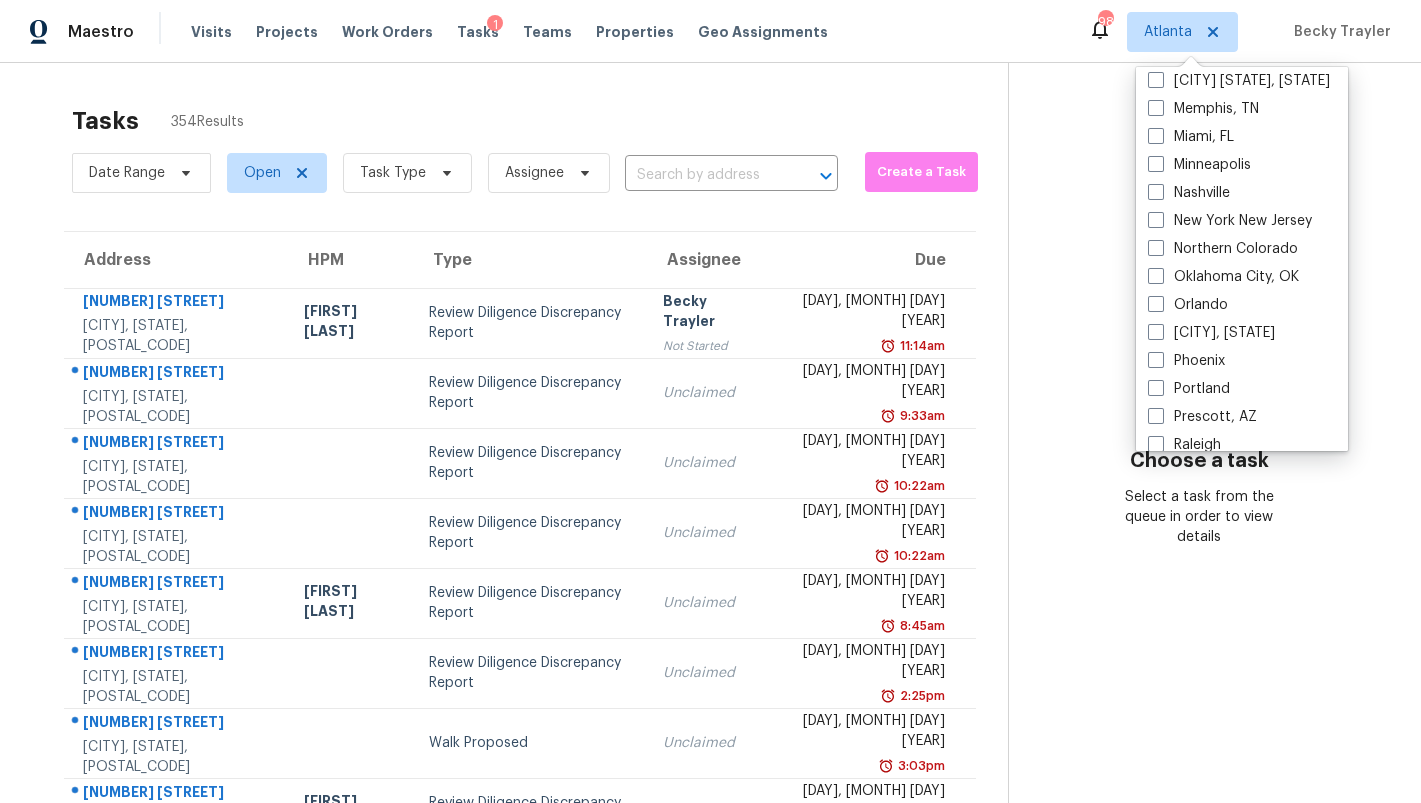 scroll, scrollTop: 907, scrollLeft: 0, axis: vertical 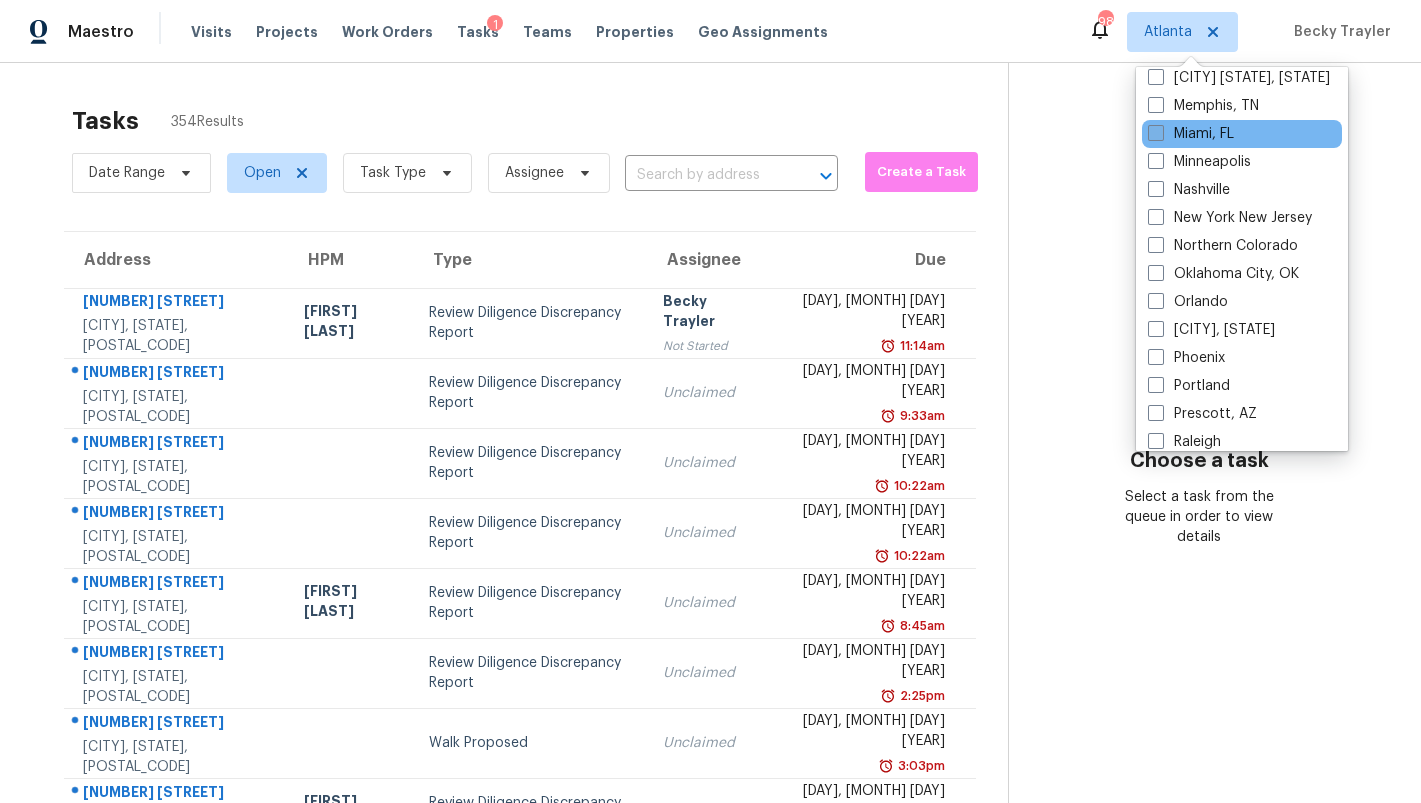 click on "Miami, FL" at bounding box center (1191, 134) 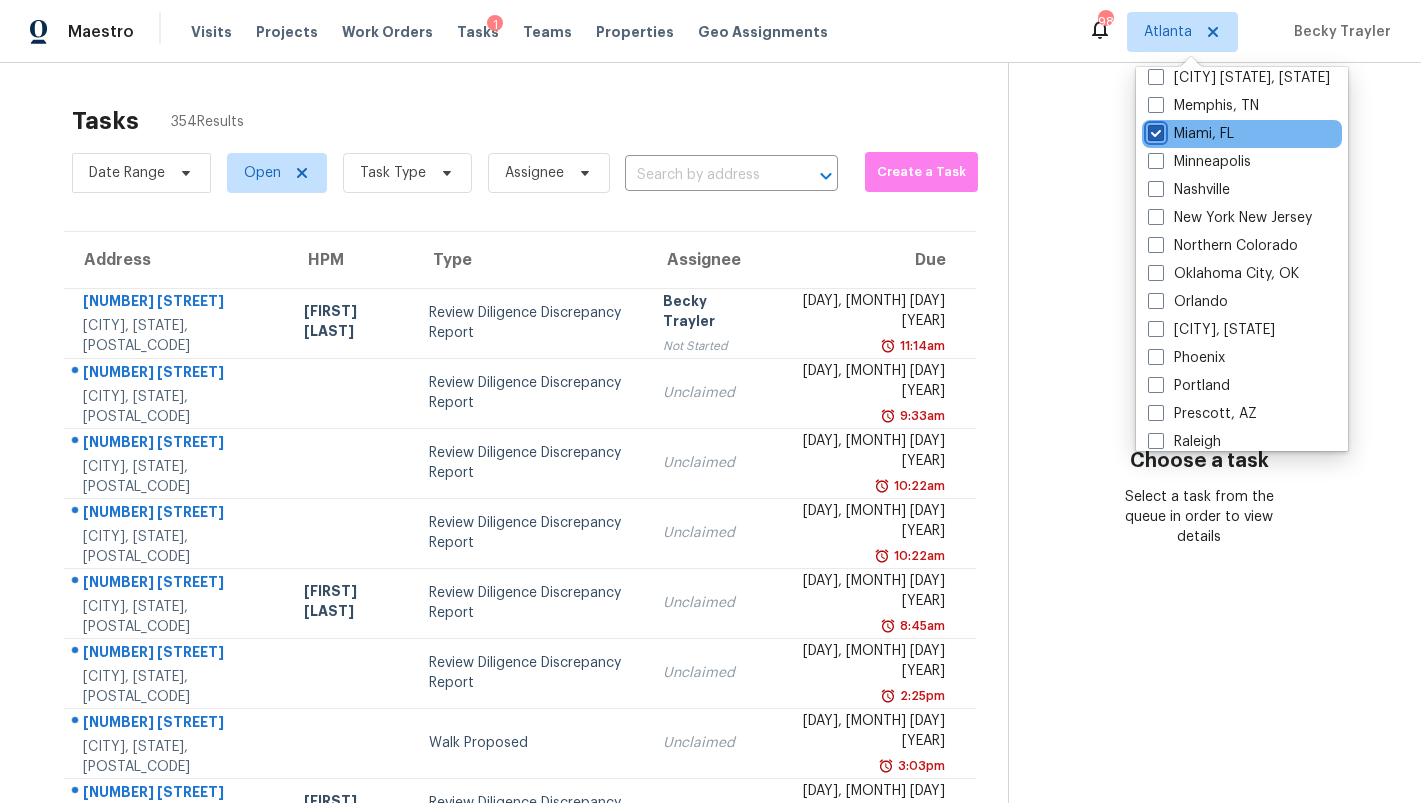 checkbox on "true" 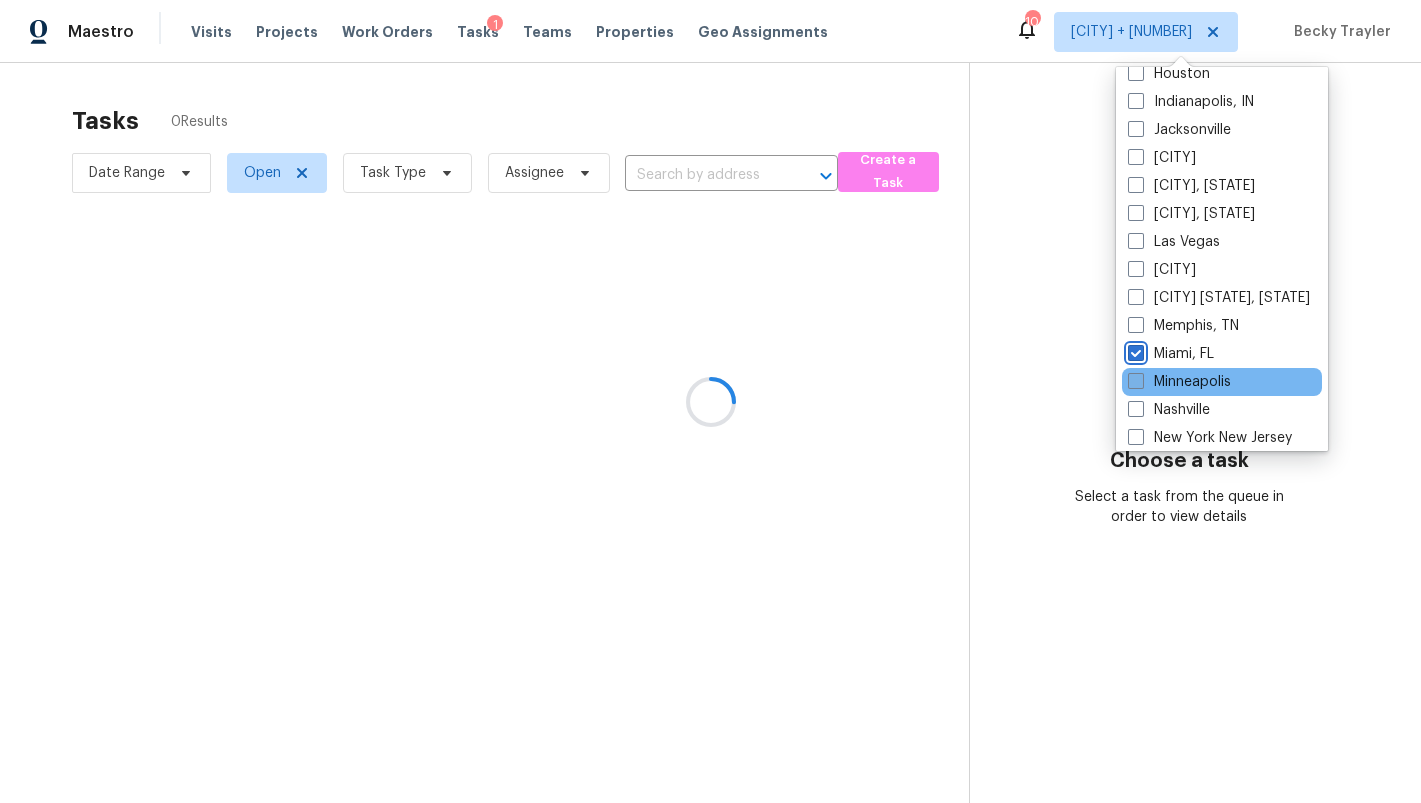 scroll, scrollTop: 0, scrollLeft: 0, axis: both 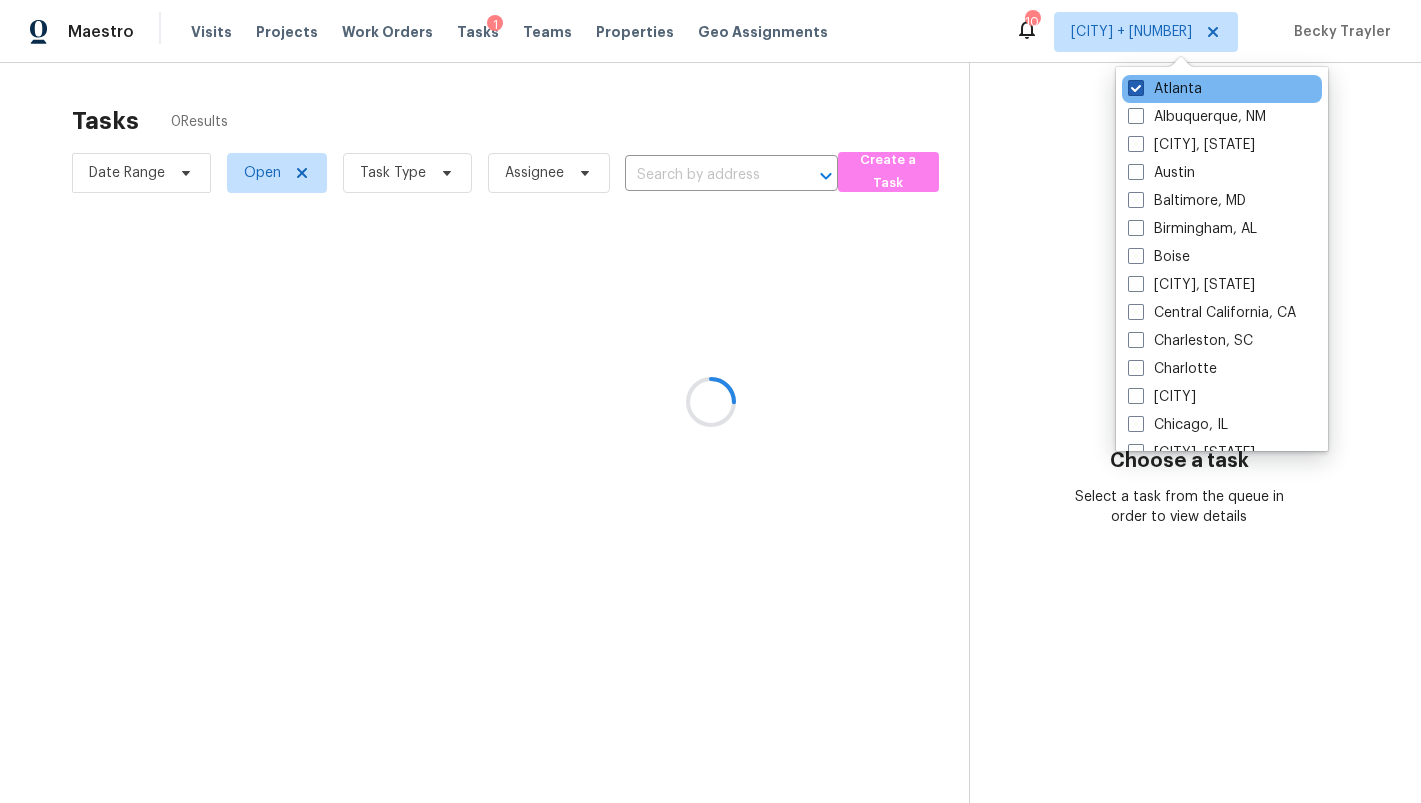 click on "Atlanta" at bounding box center (1165, 89) 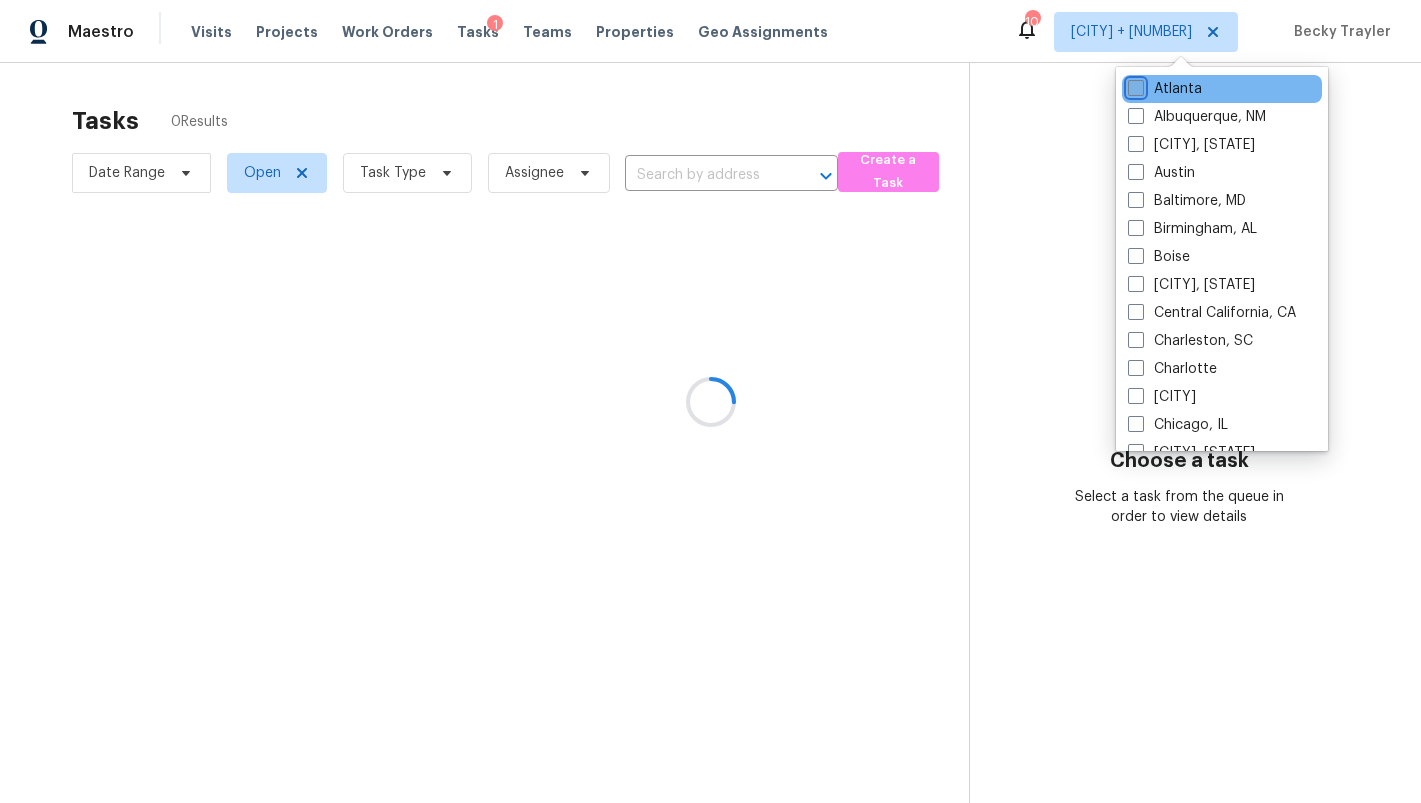 checkbox on "false" 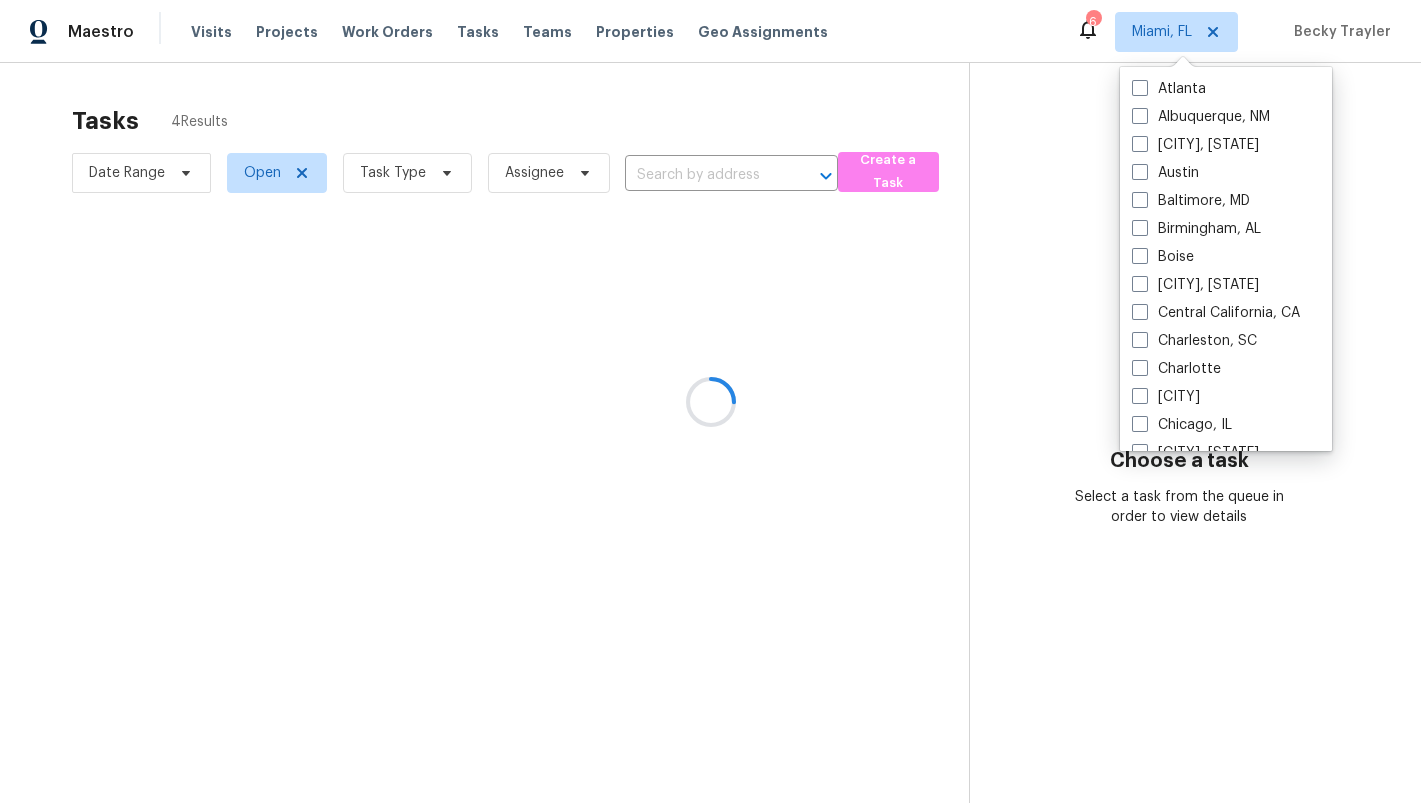 click at bounding box center [710, 401] 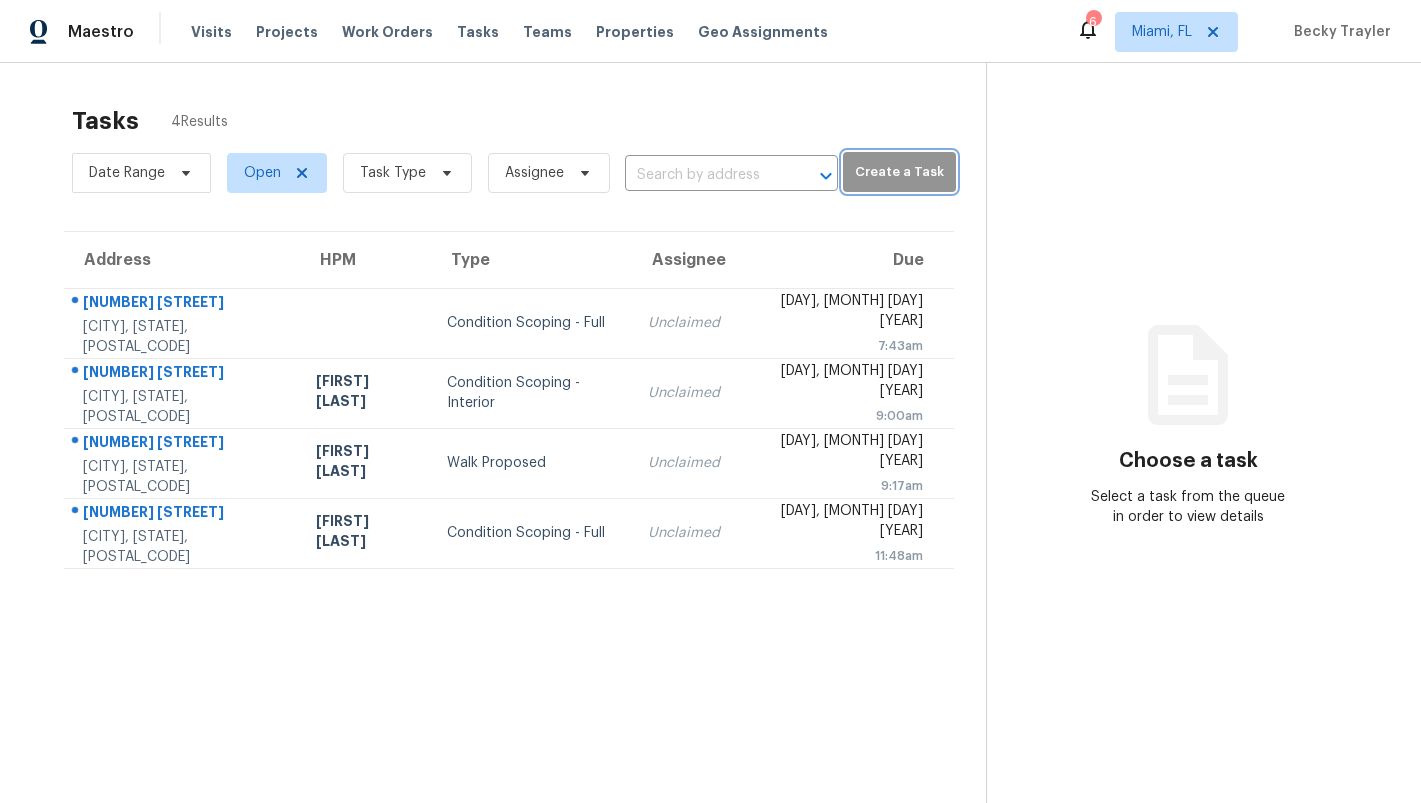 click on "Create a Task" at bounding box center [900, 172] 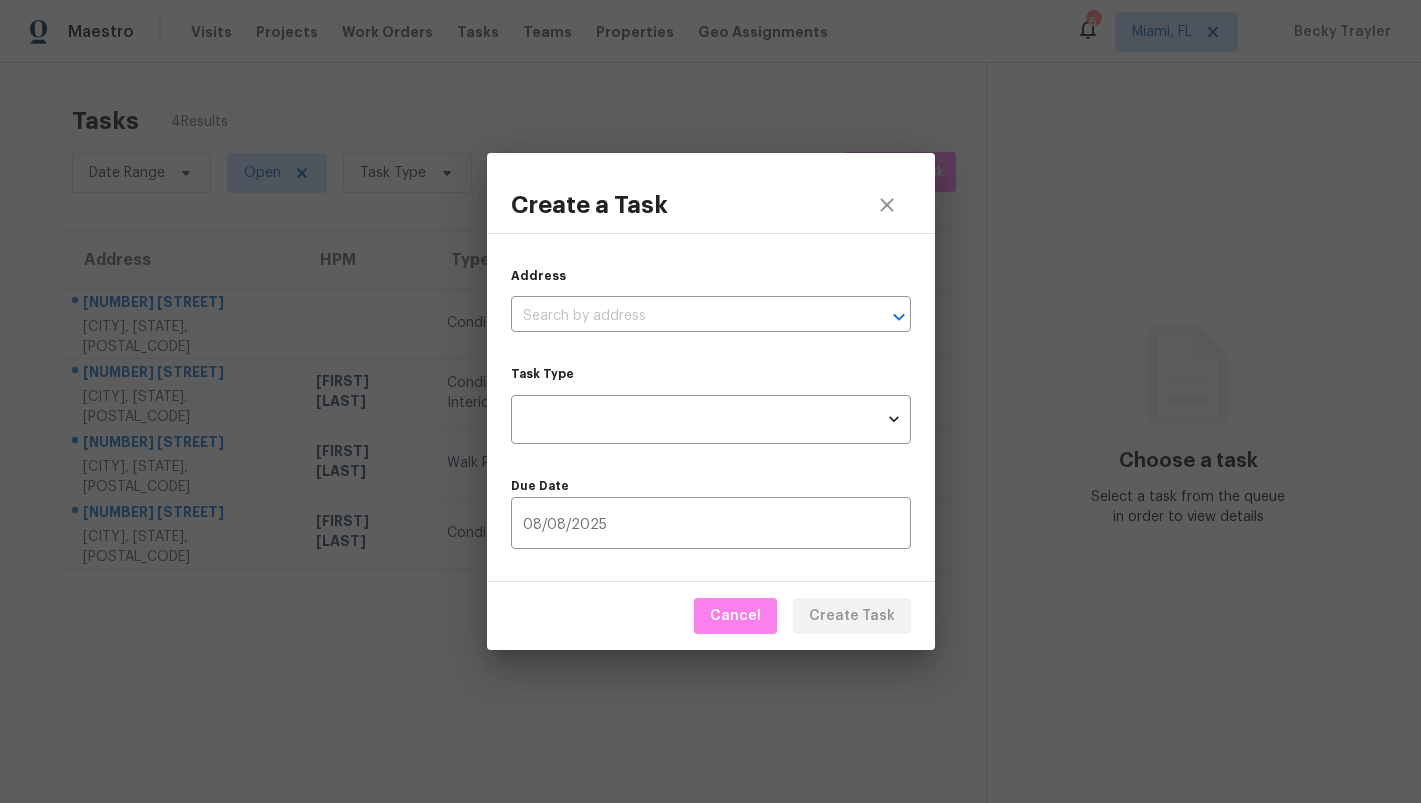 click on "Address ​" at bounding box center (711, 299) 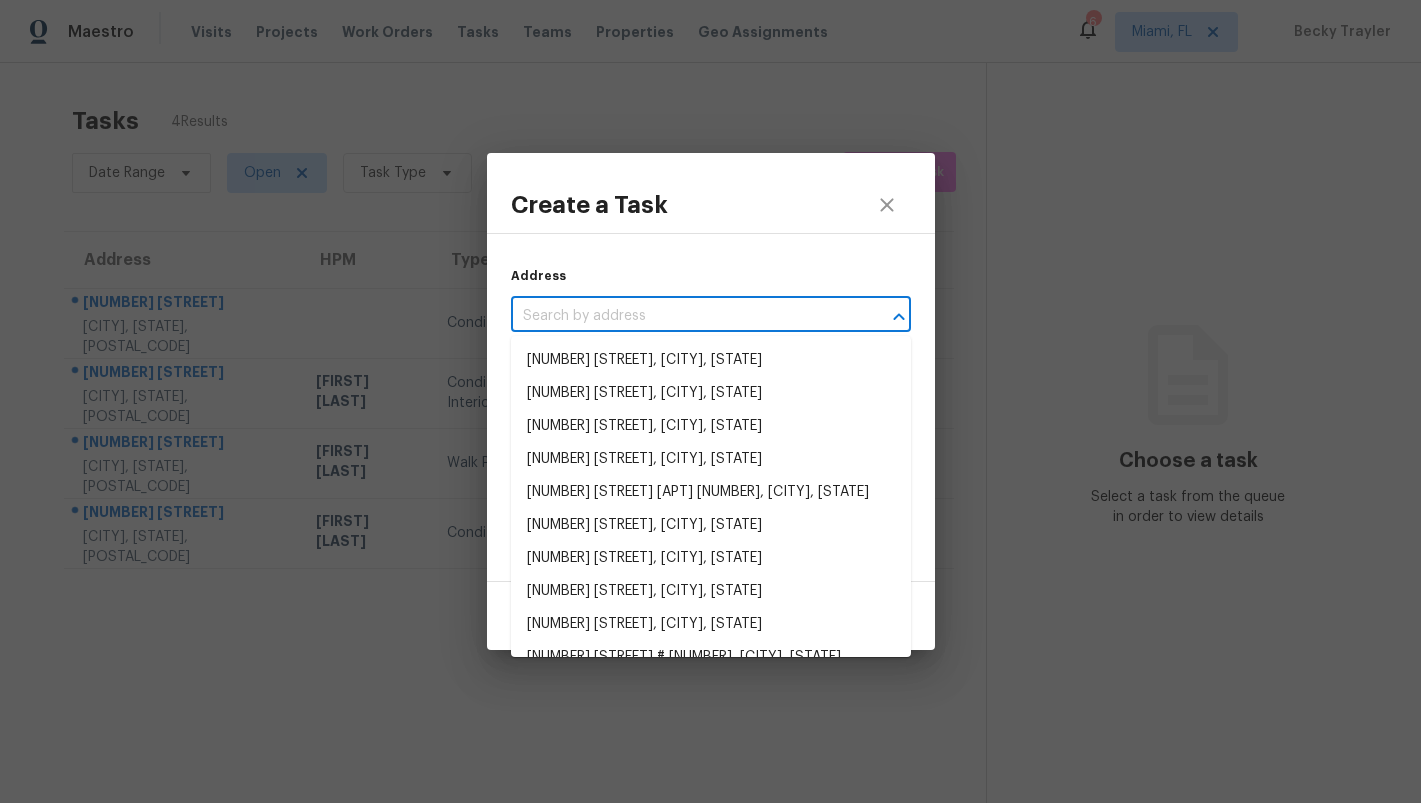 click at bounding box center (683, 316) 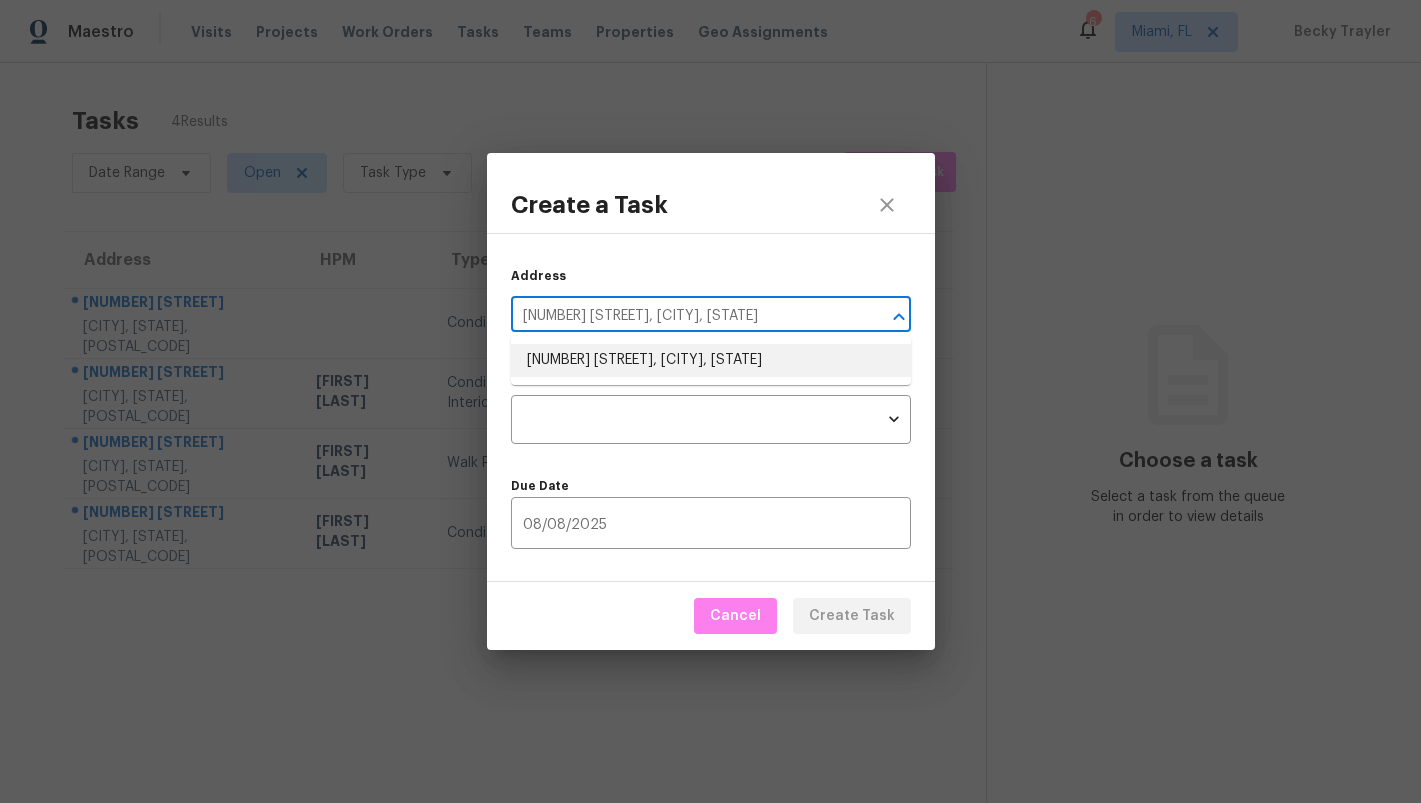 click on "[NUMBER] [STREET], [CITY], [STATE]" at bounding box center (711, 360) 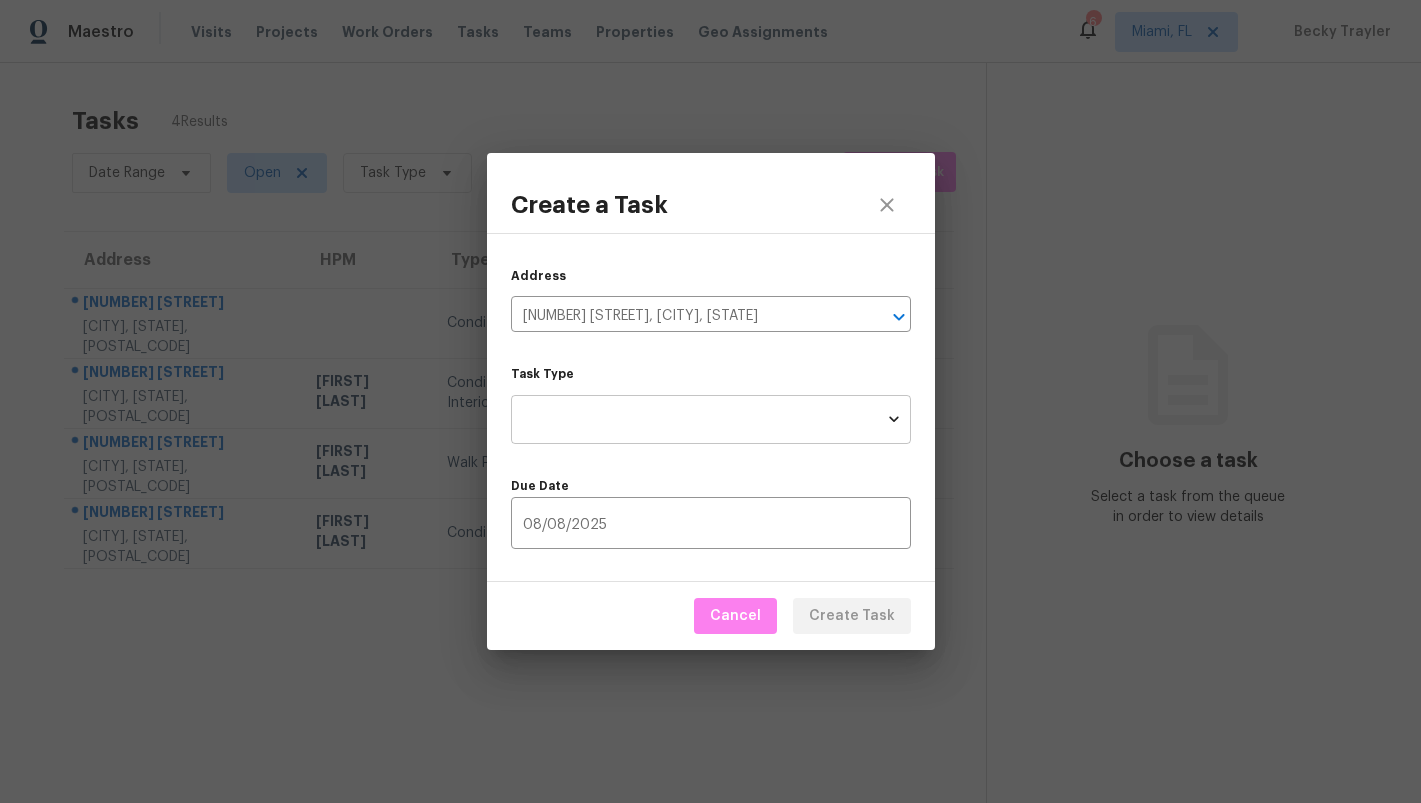 click on "[CITY], [STATE]" at bounding box center (710, 401) 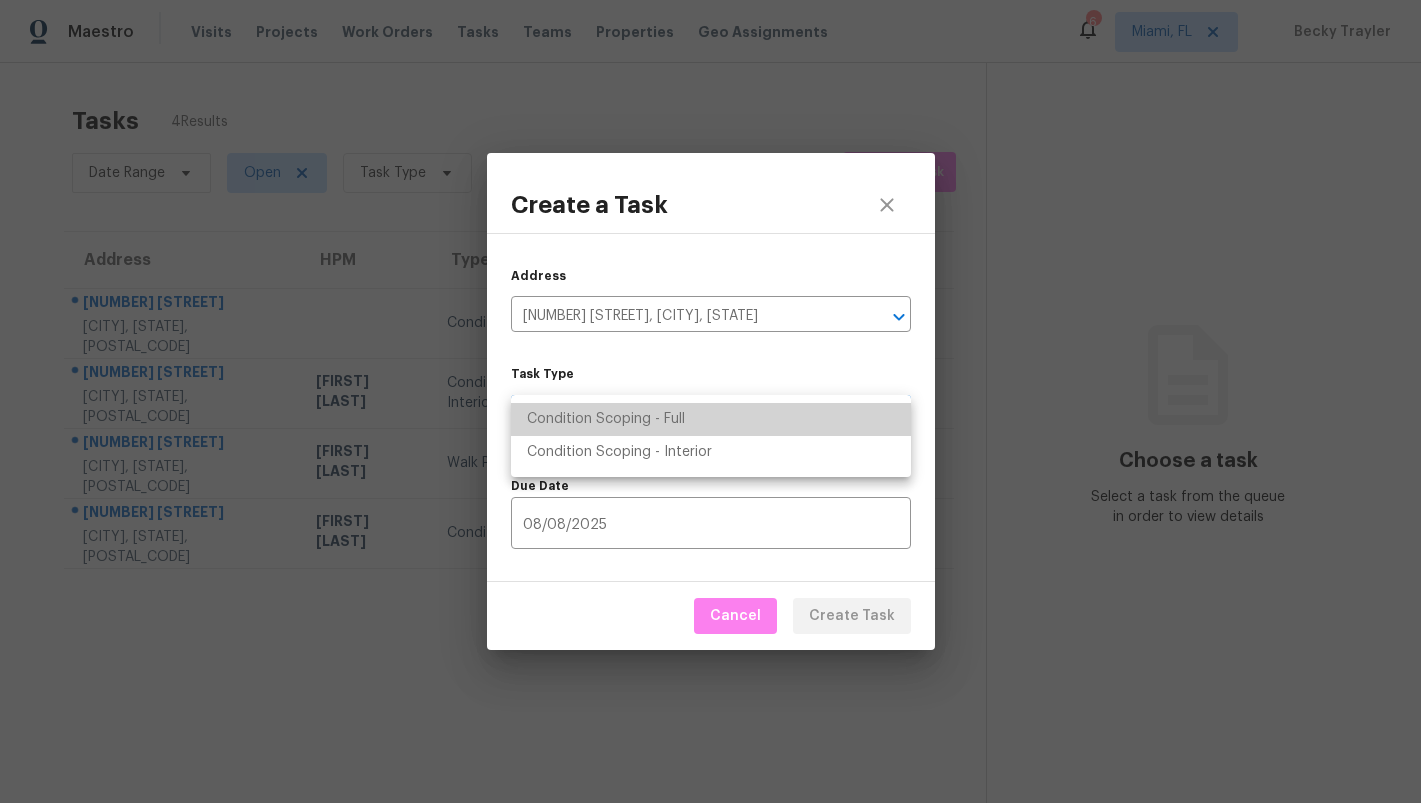 click on "Condition Scoping - Full" at bounding box center [711, 419] 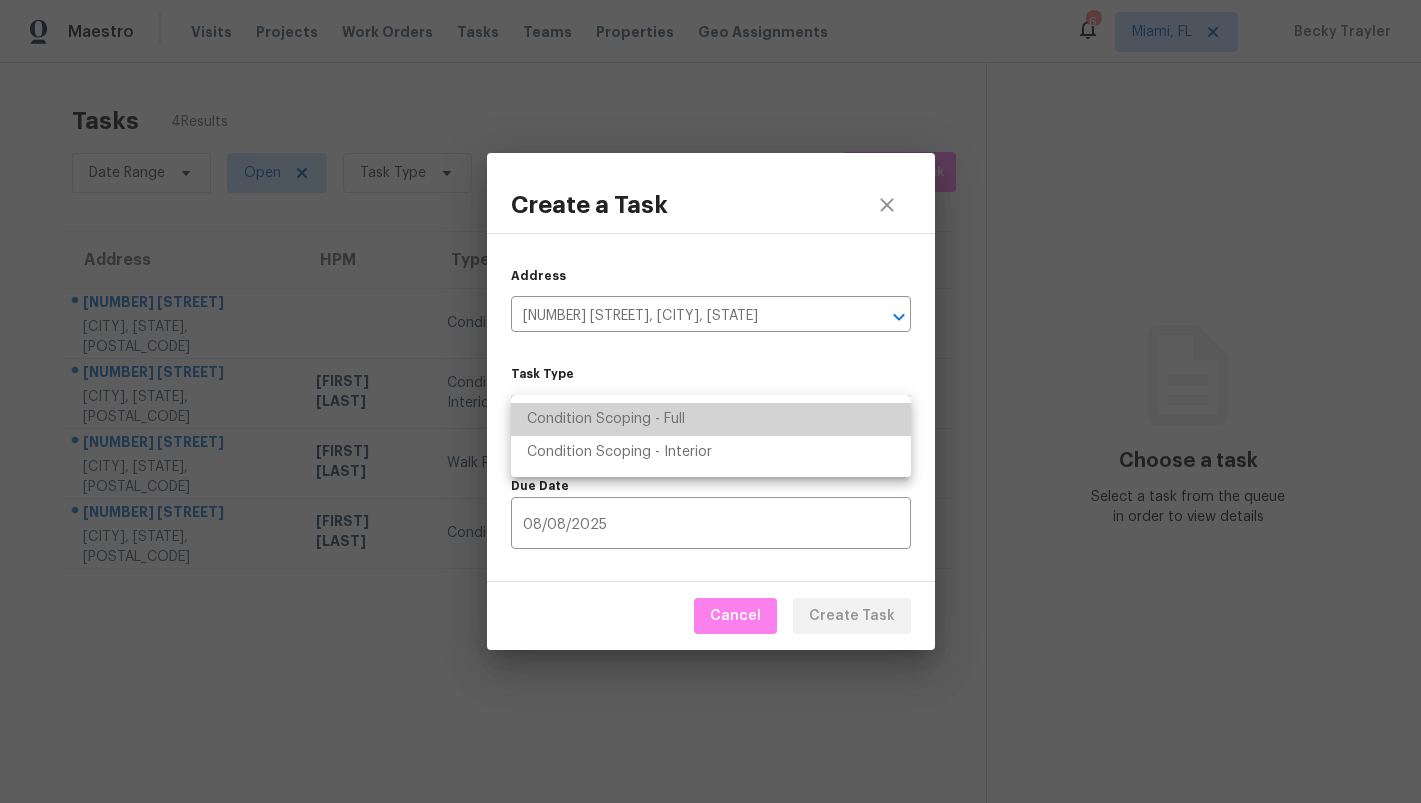 type on "virtual_full_assessment" 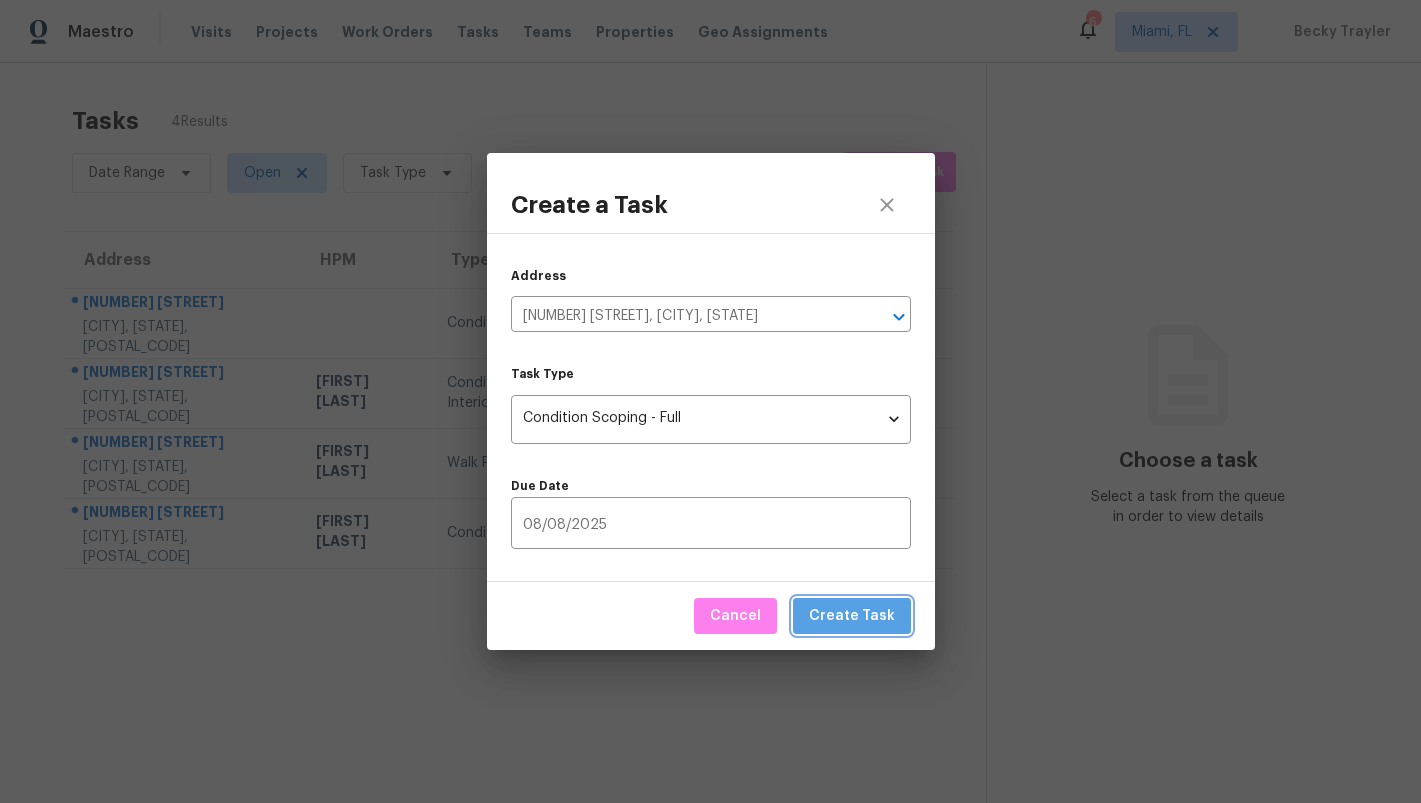 click on "Create Task" at bounding box center [852, 616] 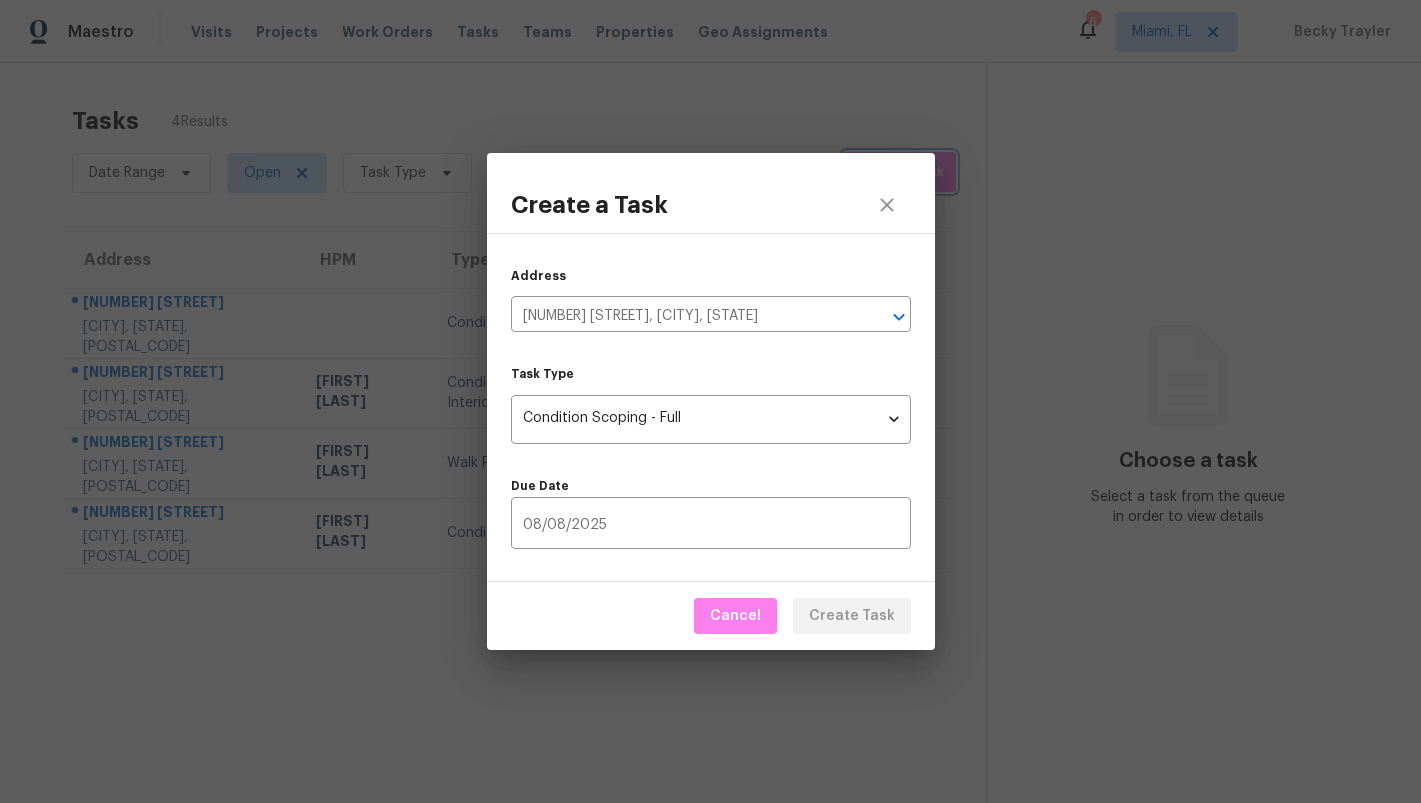 type 